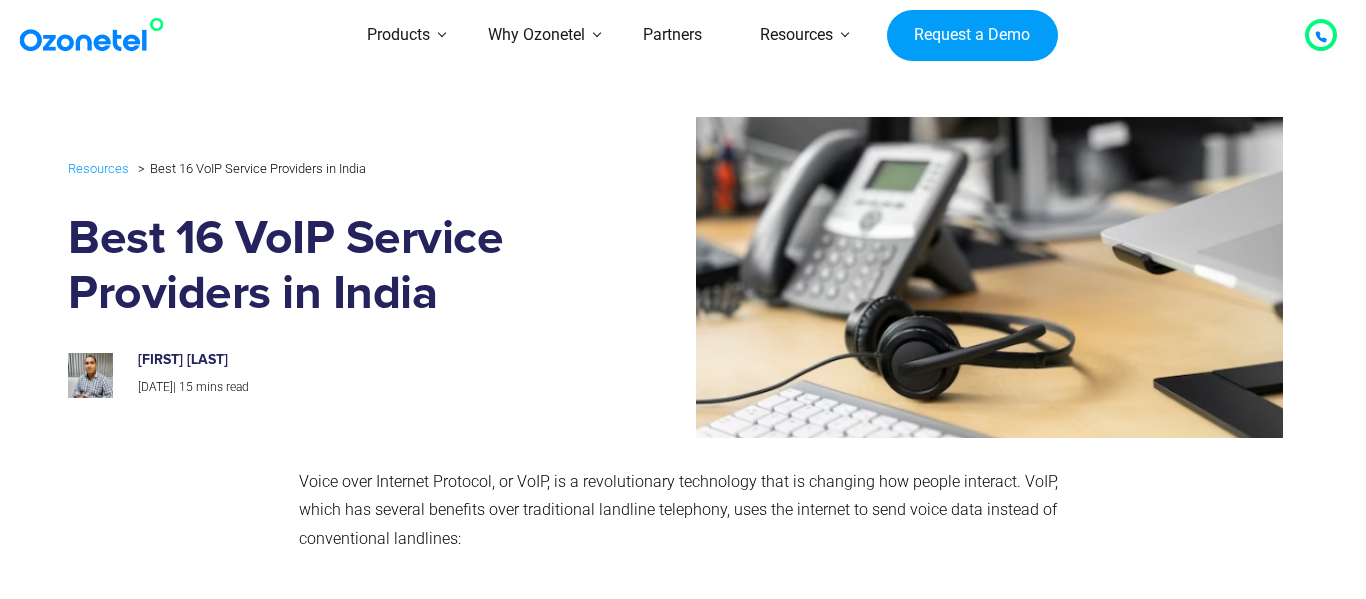 scroll, scrollTop: 0, scrollLeft: 0, axis: both 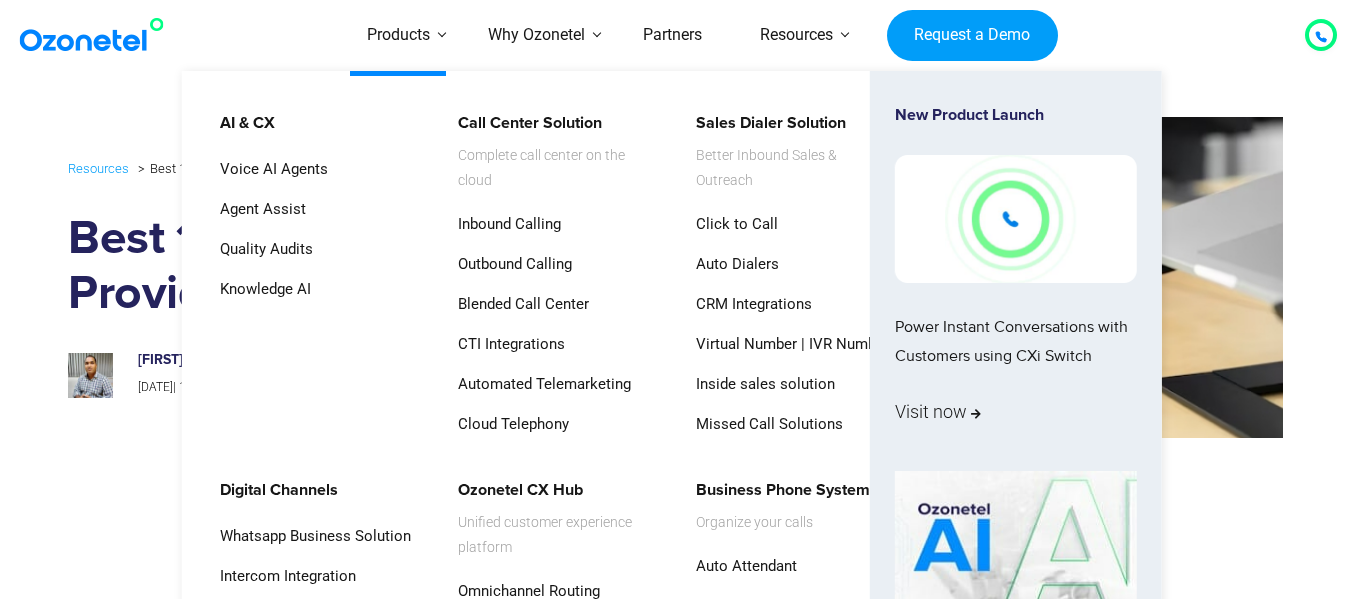 click at bounding box center (1016, 219) 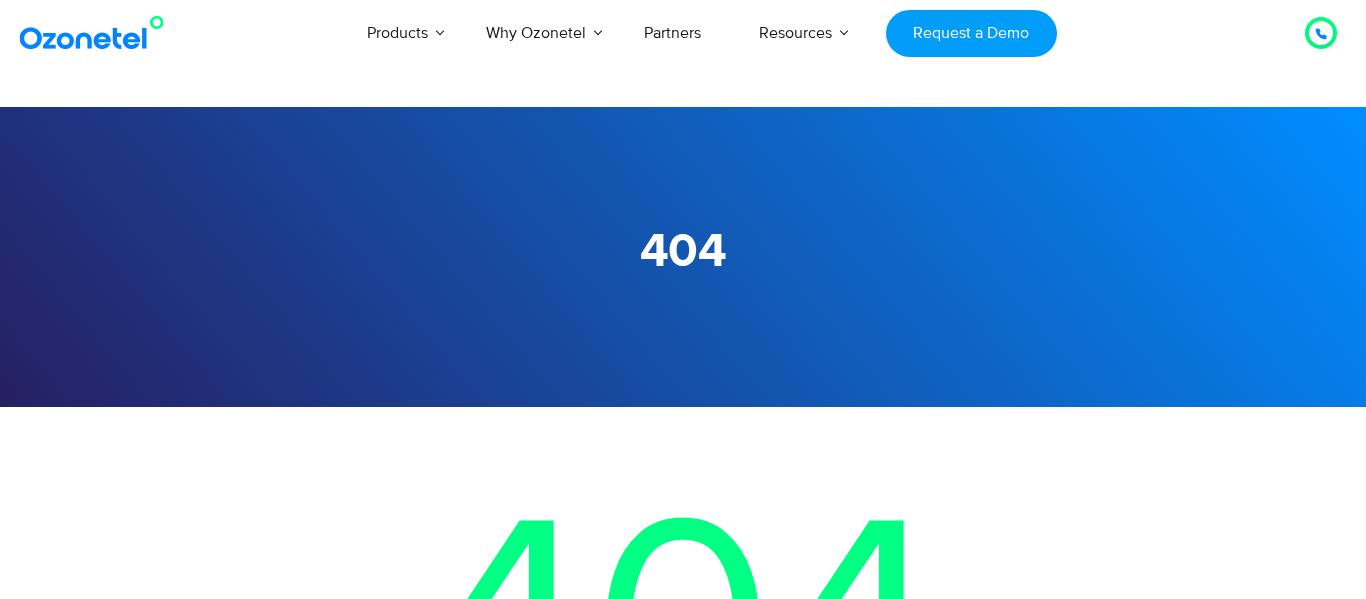 scroll, scrollTop: 0, scrollLeft: 0, axis: both 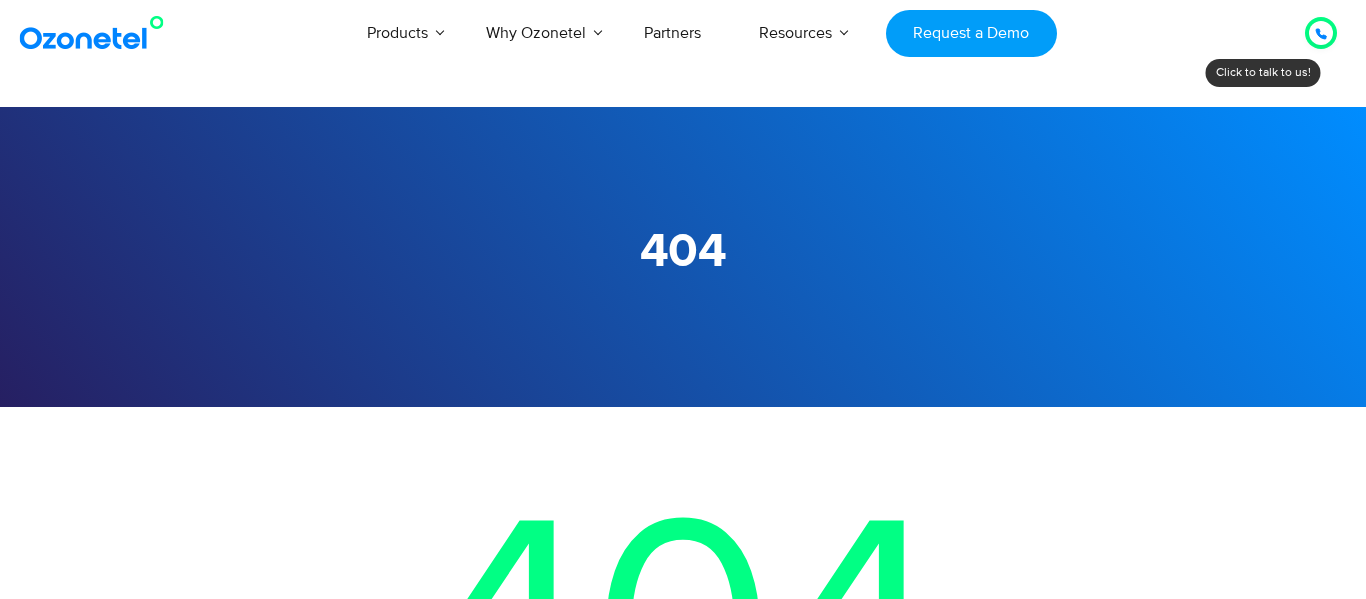click at bounding box center (1321, 33) 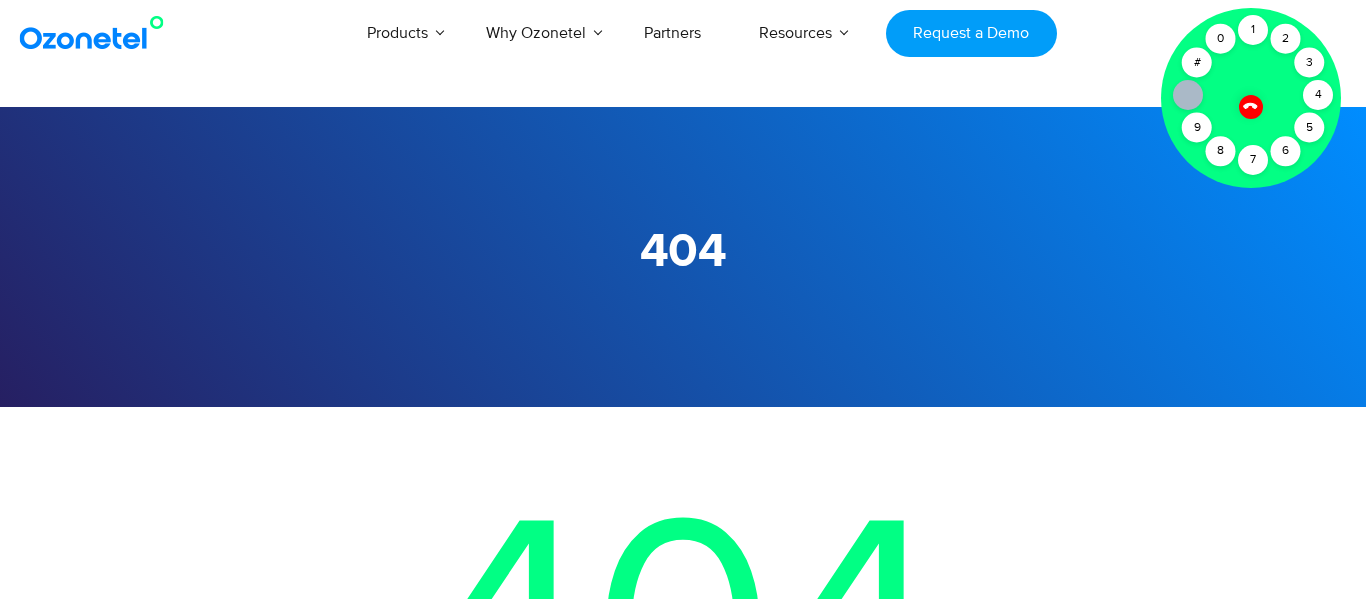 click at bounding box center (1250, 106) 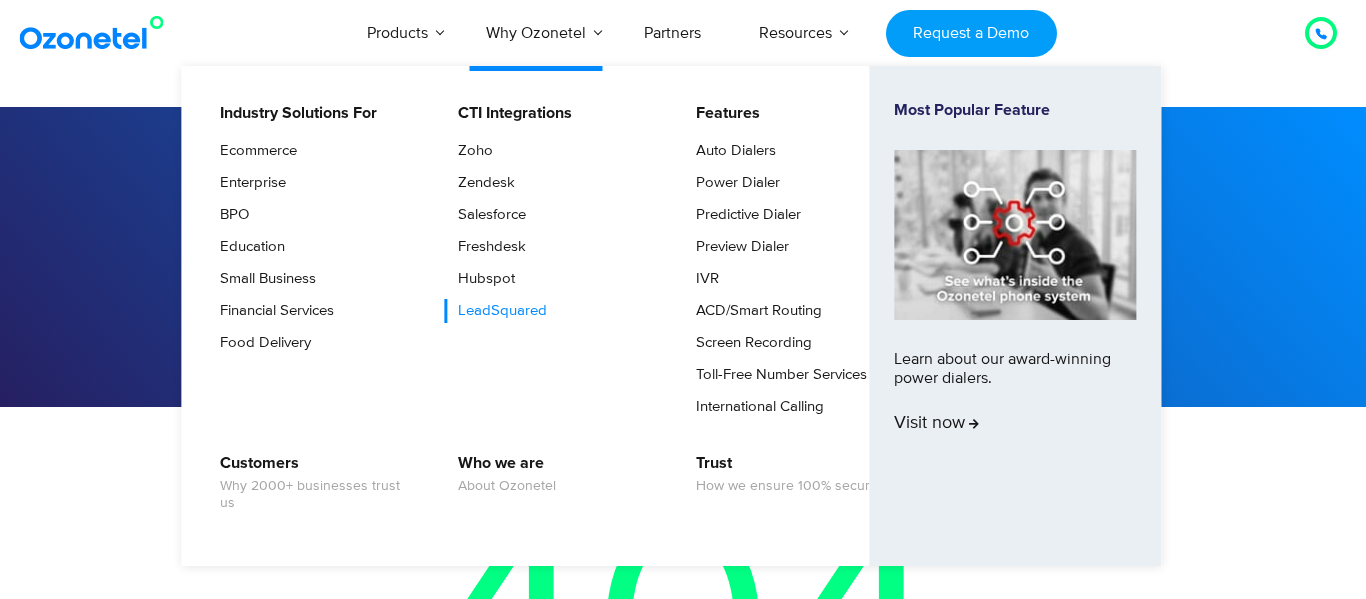 click on "LeadSquared" at bounding box center (497, 311) 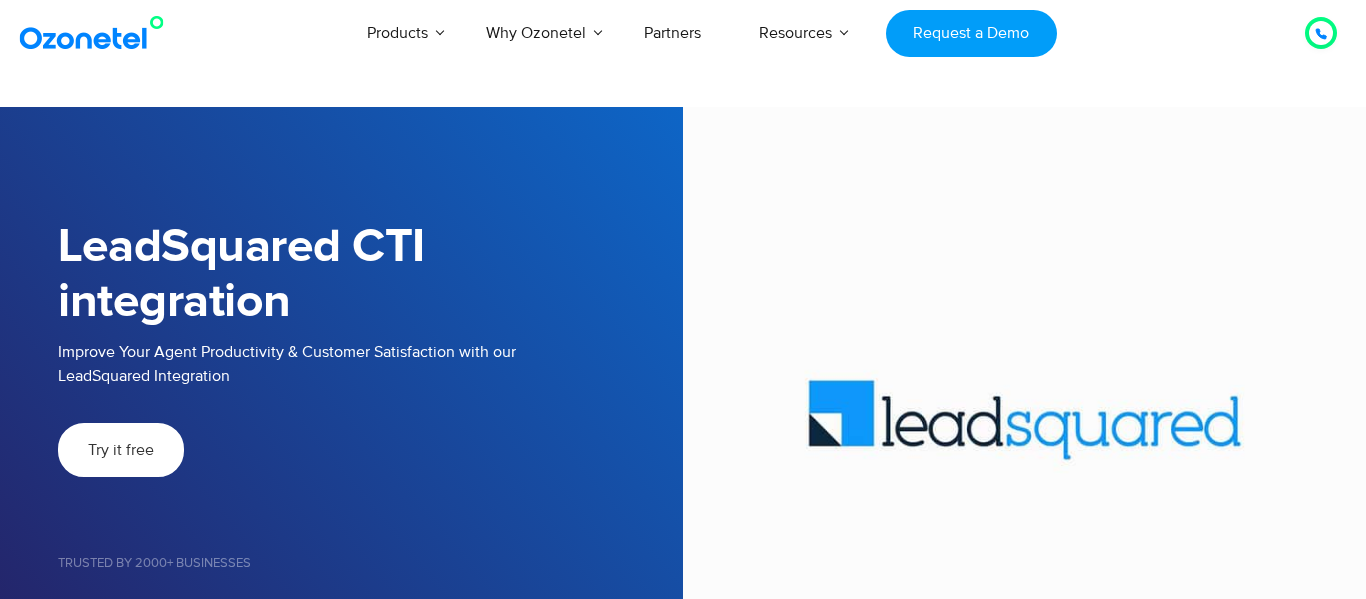 scroll, scrollTop: 0, scrollLeft: 0, axis: both 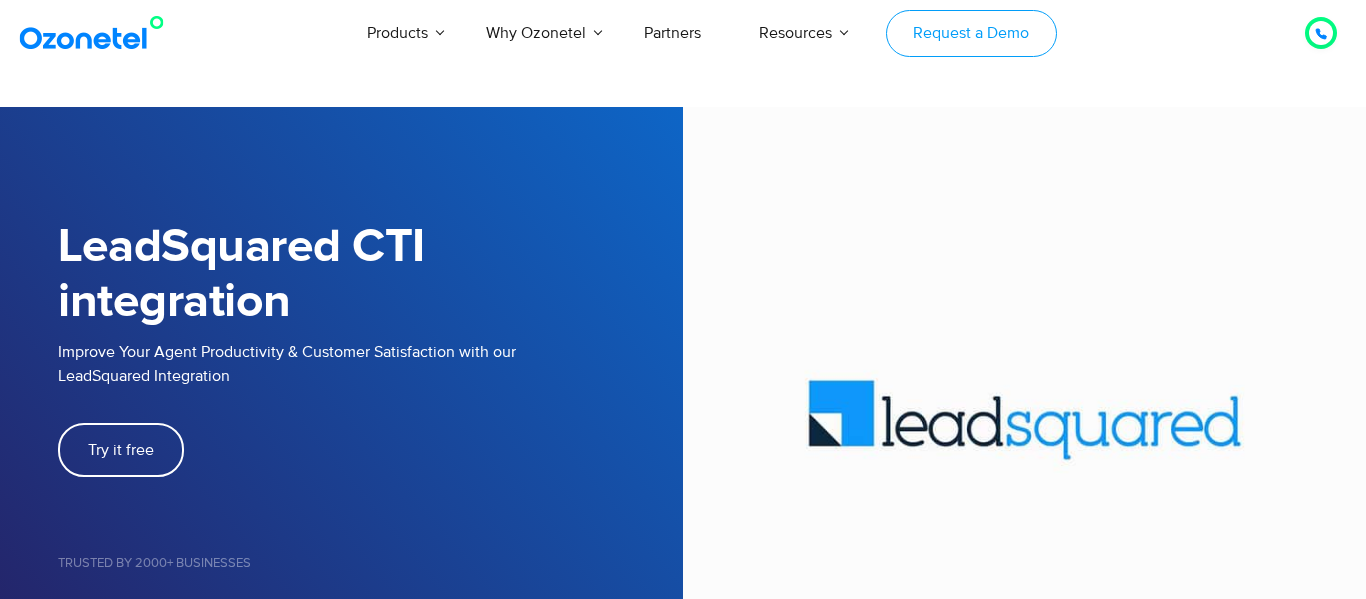 click on "Request a Demo" at bounding box center [971, 33] 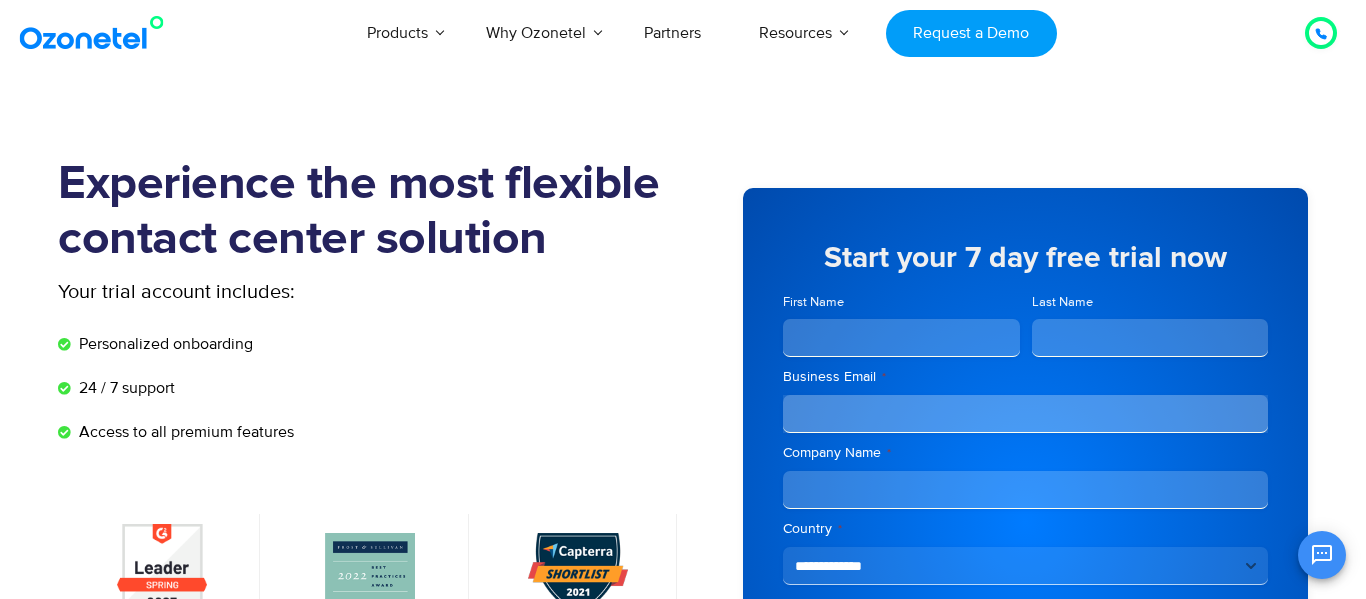 scroll, scrollTop: 0, scrollLeft: 0, axis: both 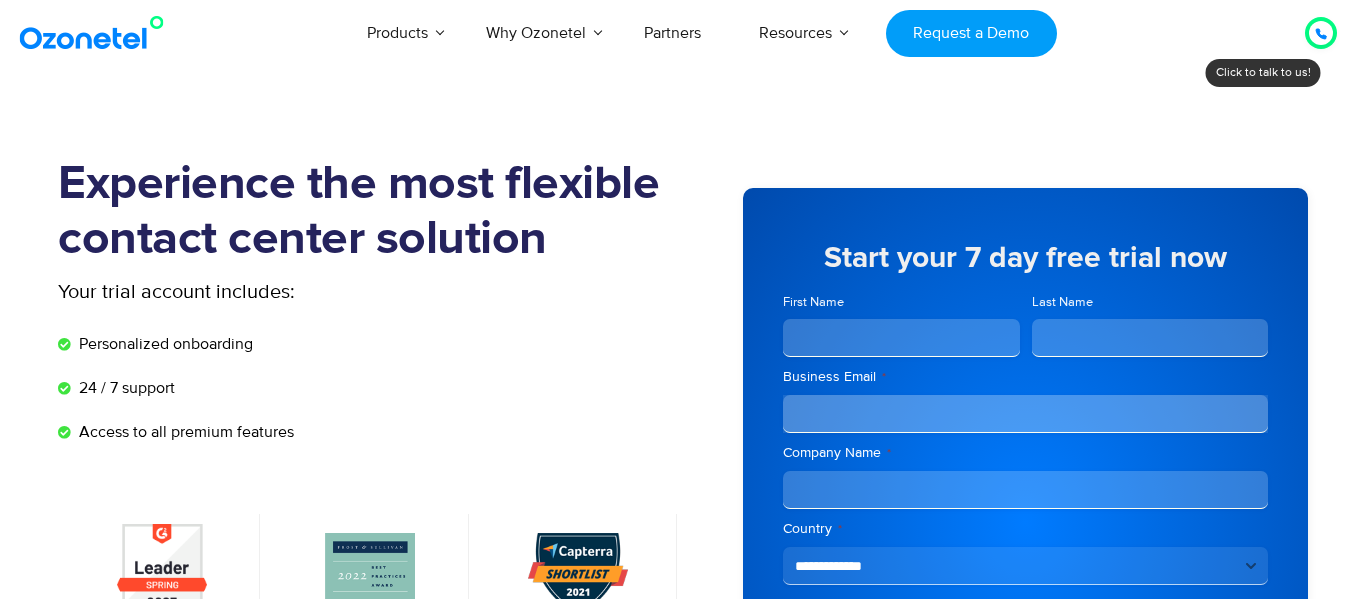click on "24 / 7 support" at bounding box center [163, 344] 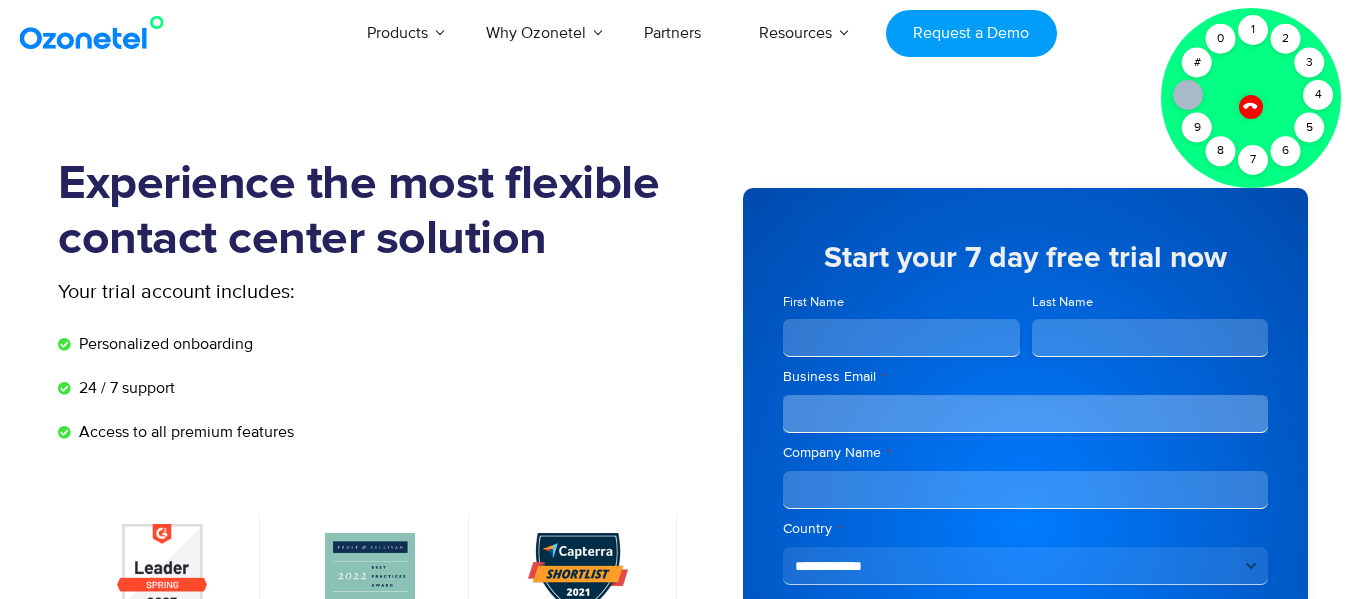 click at bounding box center (1250, 105) 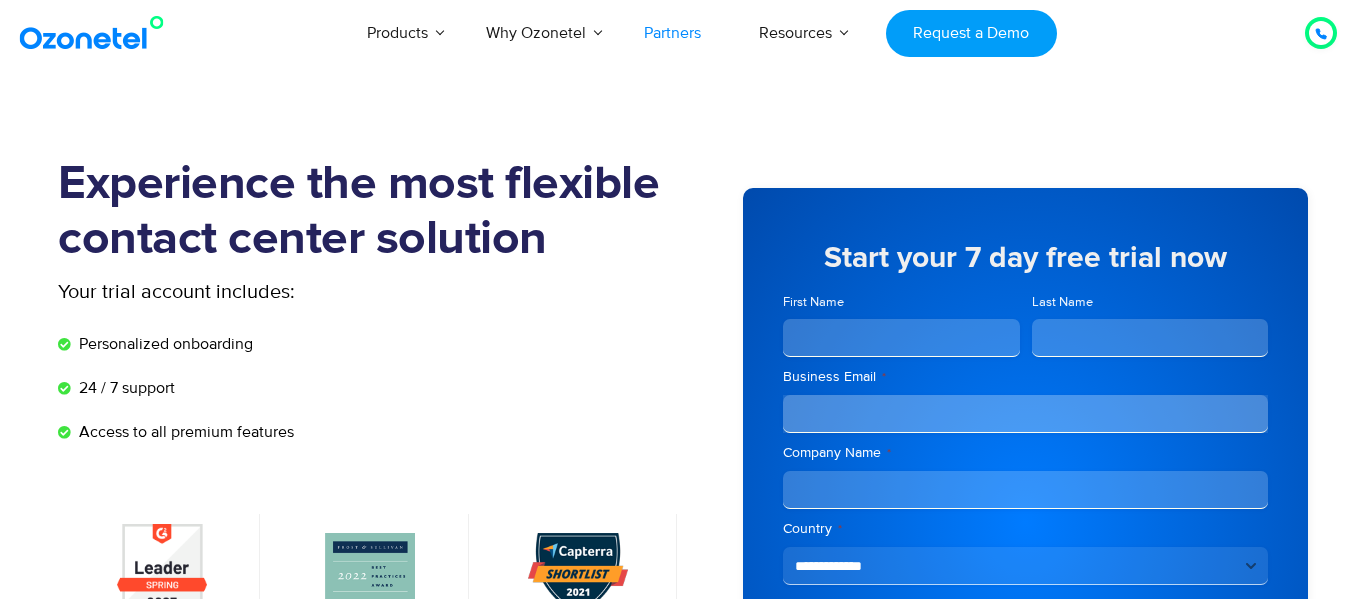 click on "Partners" at bounding box center (672, 33) 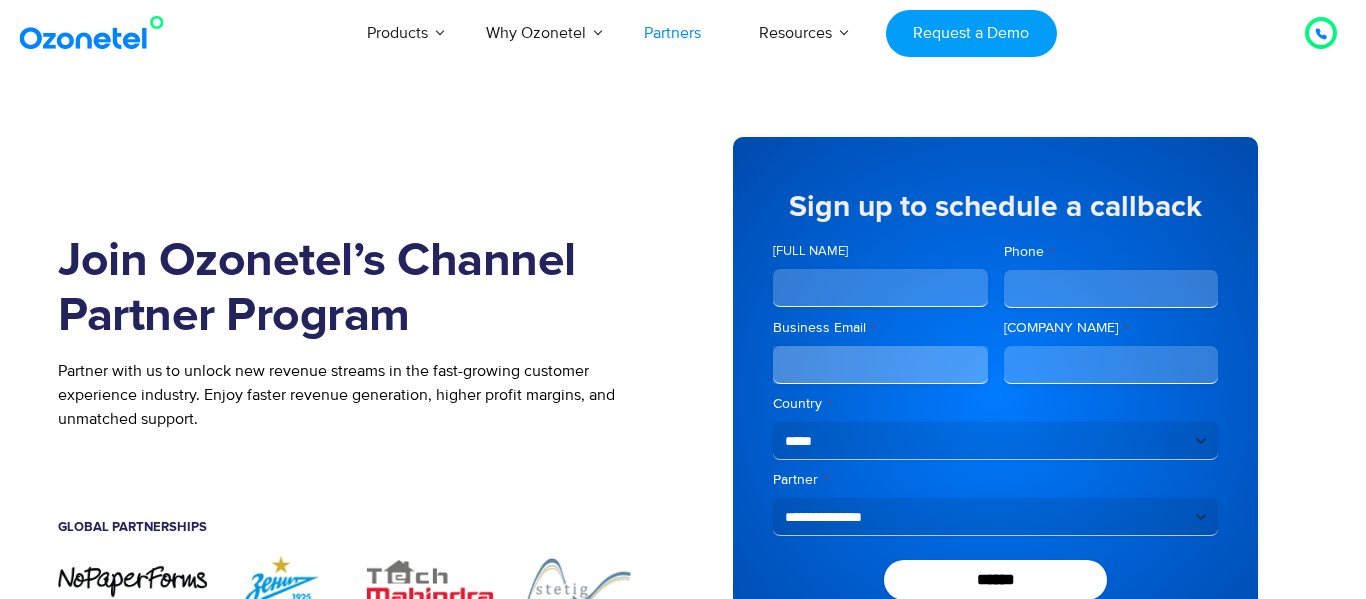 scroll, scrollTop: 0, scrollLeft: 0, axis: both 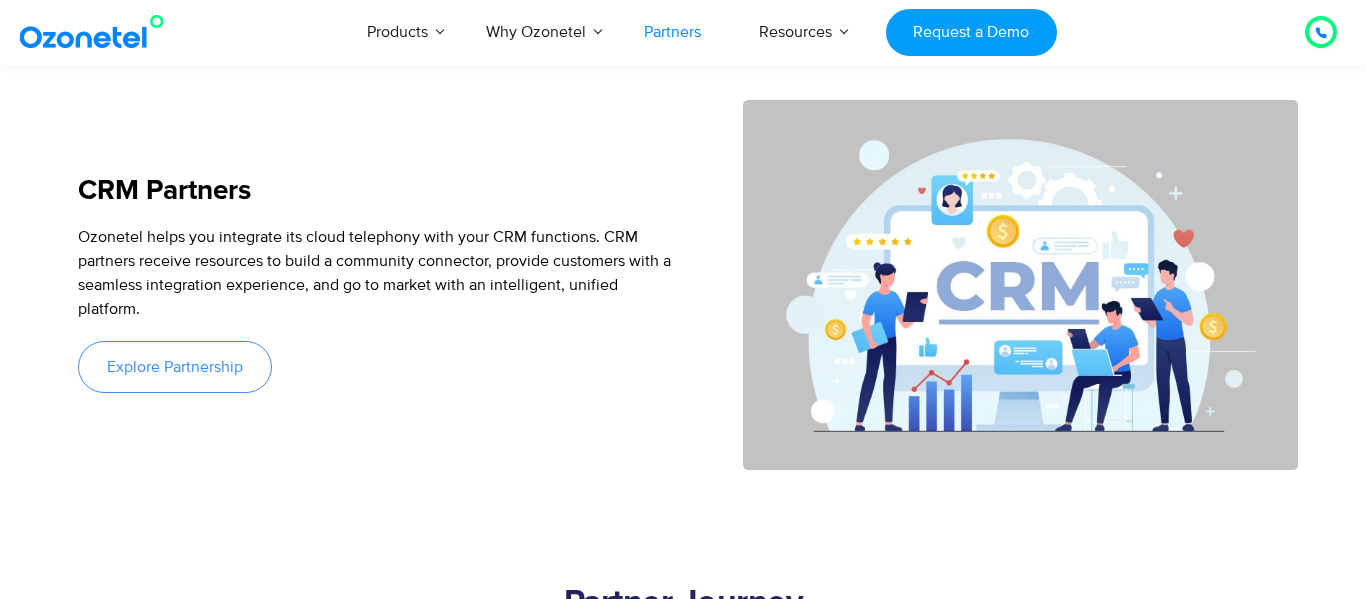 click on "Explore Partnership" at bounding box center [175, 367] 